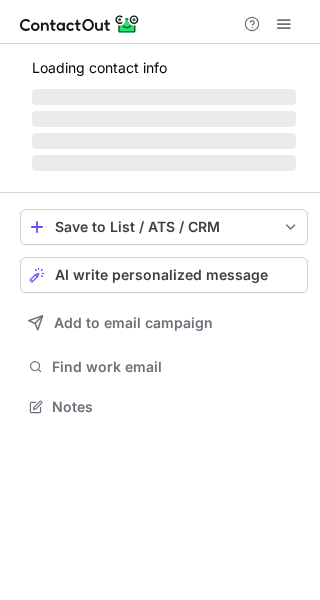 scroll, scrollTop: 0, scrollLeft: 0, axis: both 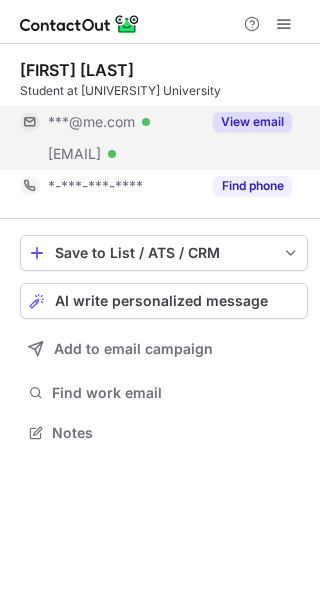 click on "View email" at bounding box center [252, 122] 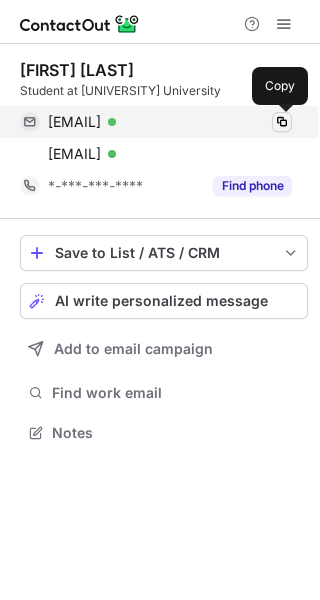 click at bounding box center (282, 122) 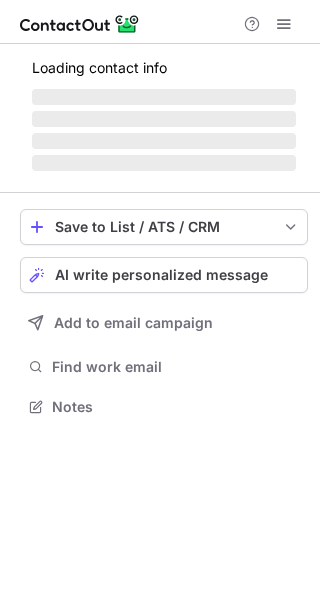 scroll, scrollTop: 0, scrollLeft: 0, axis: both 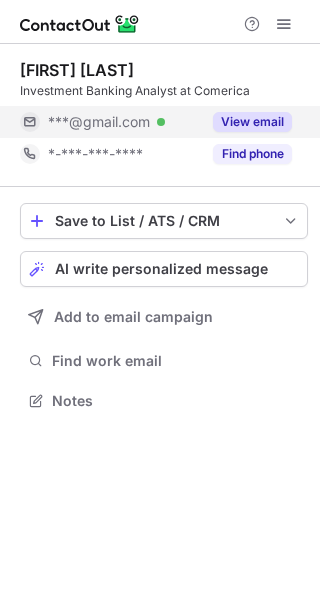 click on "View email" at bounding box center (252, 122) 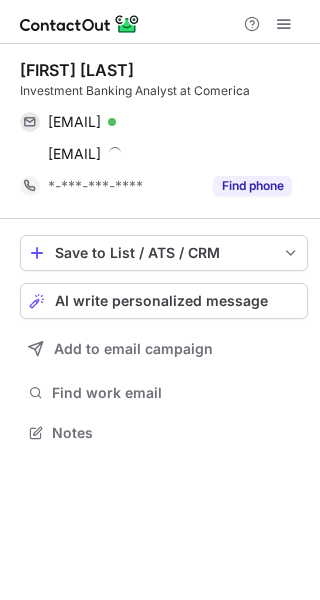 scroll, scrollTop: 10, scrollLeft: 10, axis: both 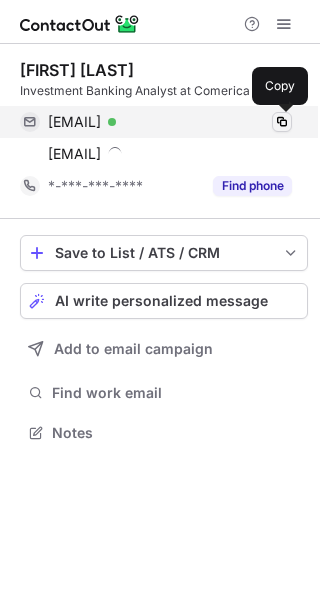 click at bounding box center (282, 122) 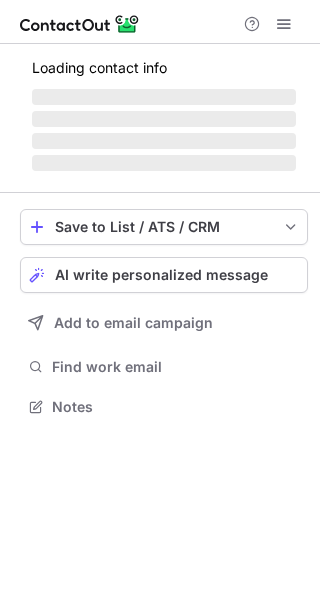 scroll, scrollTop: 0, scrollLeft: 0, axis: both 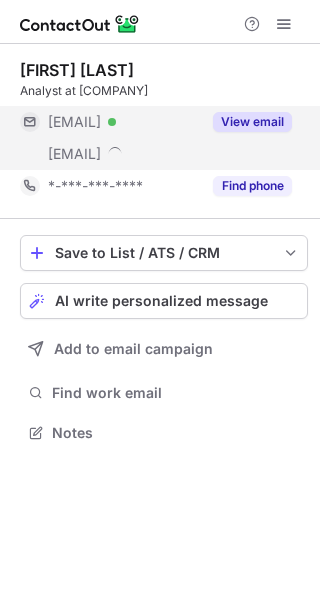 click on "View email" at bounding box center [246, 122] 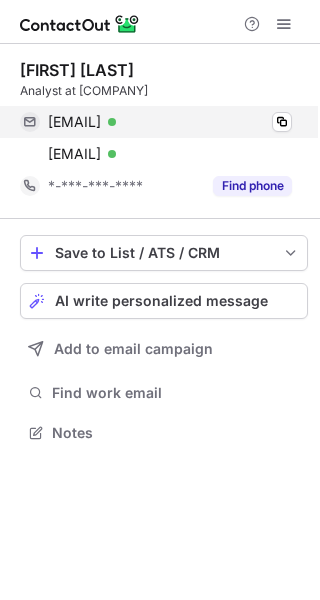 click on "[EMAIL] Verified Copy" at bounding box center (156, 122) 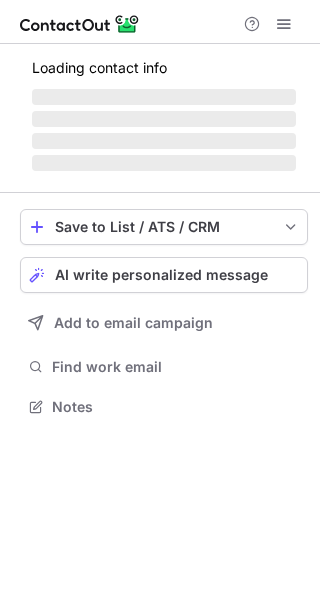 scroll, scrollTop: 0, scrollLeft: 0, axis: both 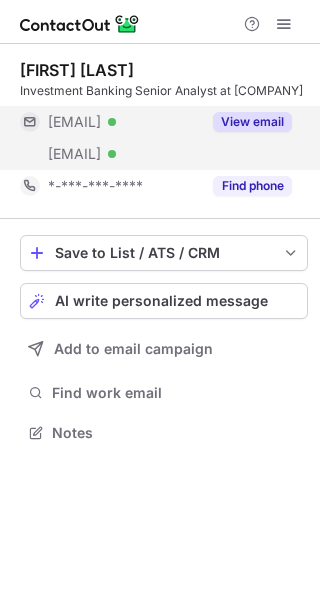 click on "View email" at bounding box center [252, 122] 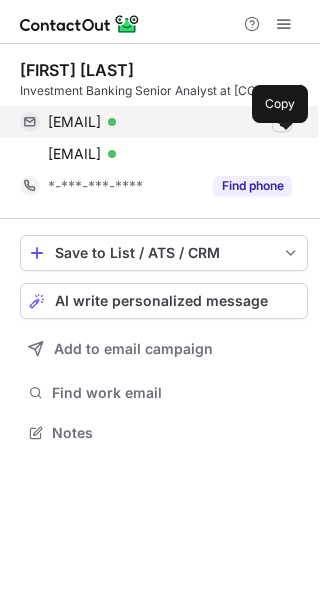 click at bounding box center (282, 122) 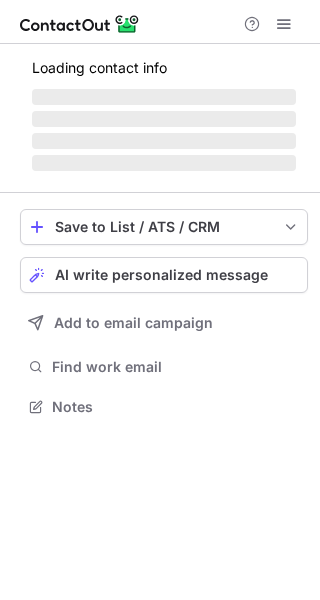 scroll, scrollTop: 0, scrollLeft: 0, axis: both 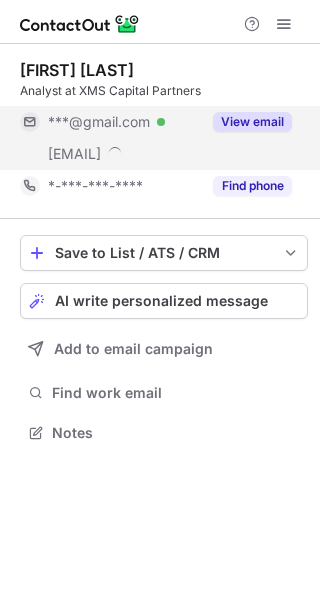 click on "View email" at bounding box center (252, 122) 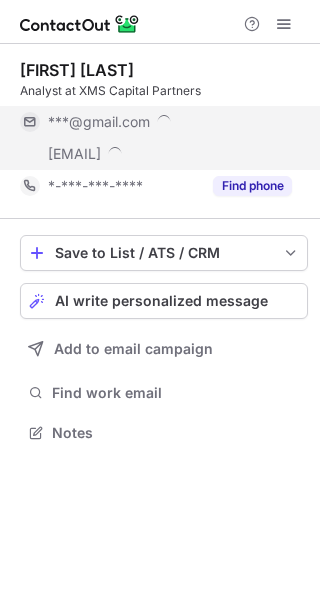 scroll, scrollTop: 10, scrollLeft: 10, axis: both 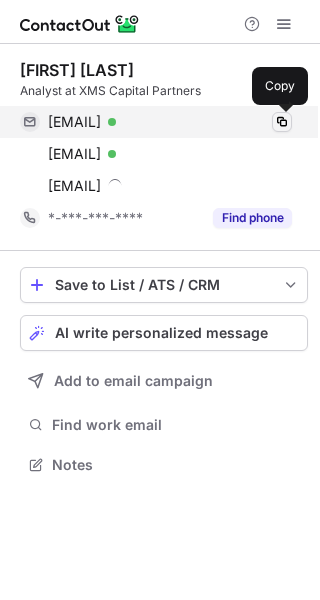 click at bounding box center [282, 122] 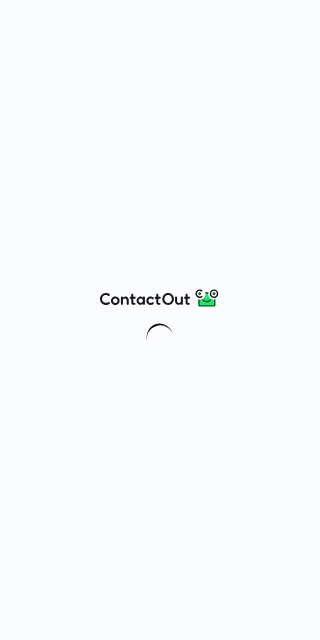 scroll, scrollTop: 0, scrollLeft: 0, axis: both 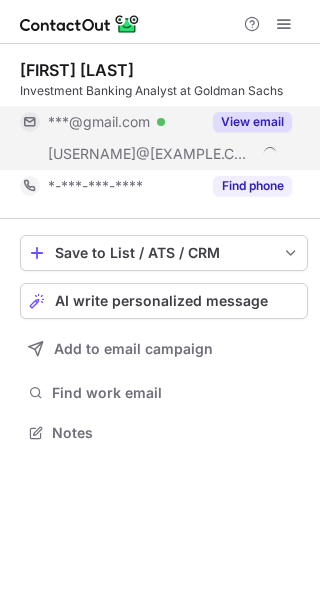 click on "View email" at bounding box center (252, 122) 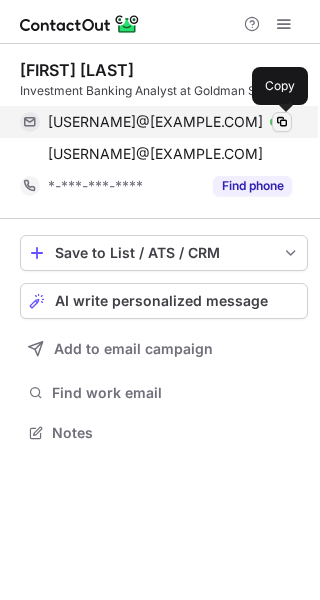click at bounding box center (282, 122) 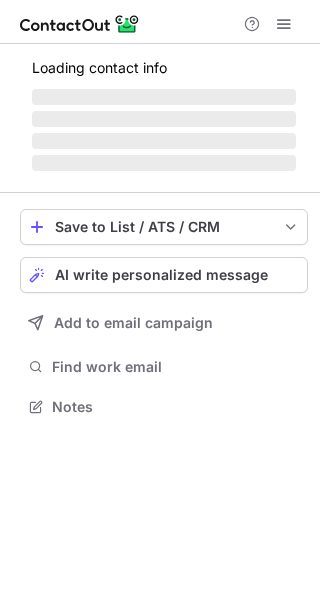 scroll, scrollTop: 0, scrollLeft: 0, axis: both 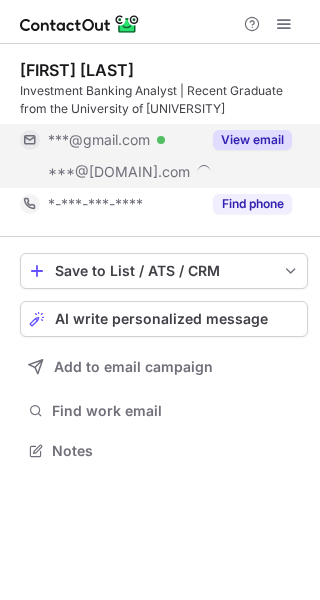 click on "View email" at bounding box center [252, 140] 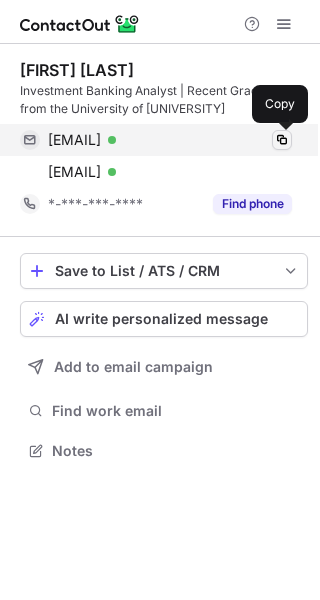 click at bounding box center (282, 140) 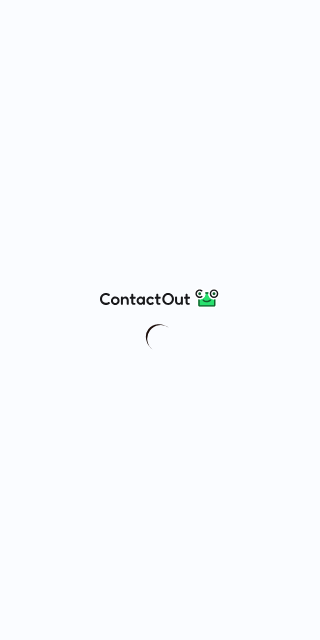 scroll, scrollTop: 0, scrollLeft: 0, axis: both 